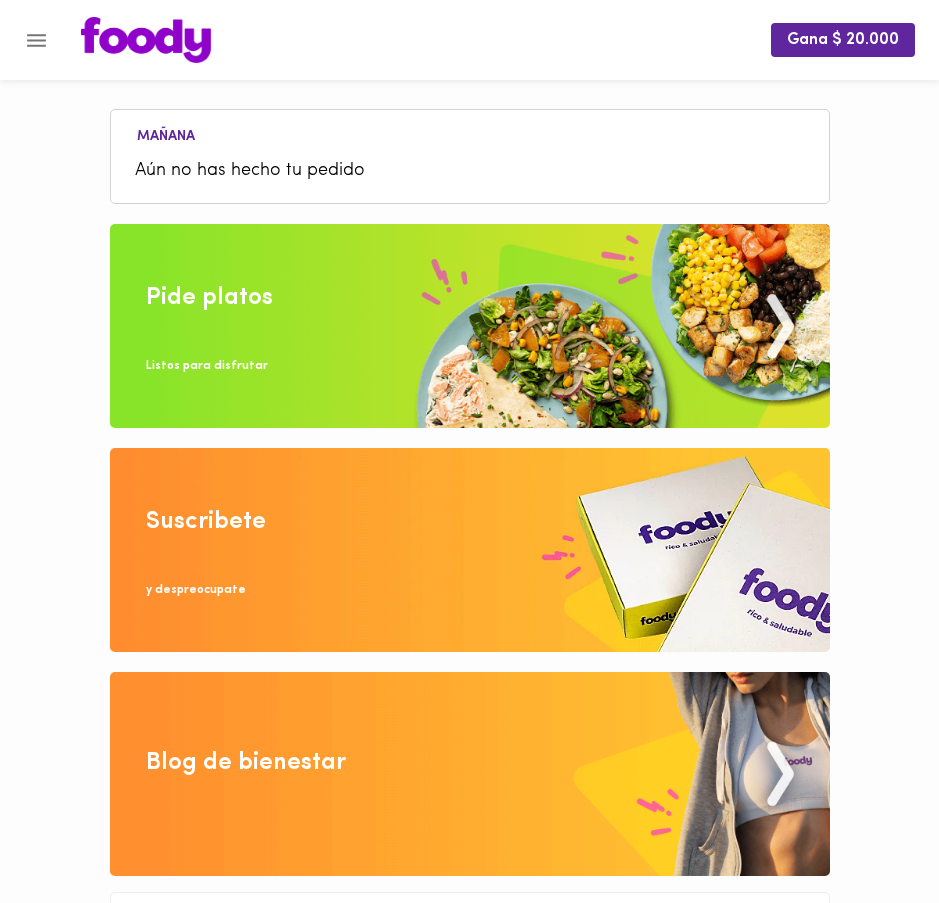 scroll, scrollTop: 0, scrollLeft: 0, axis: both 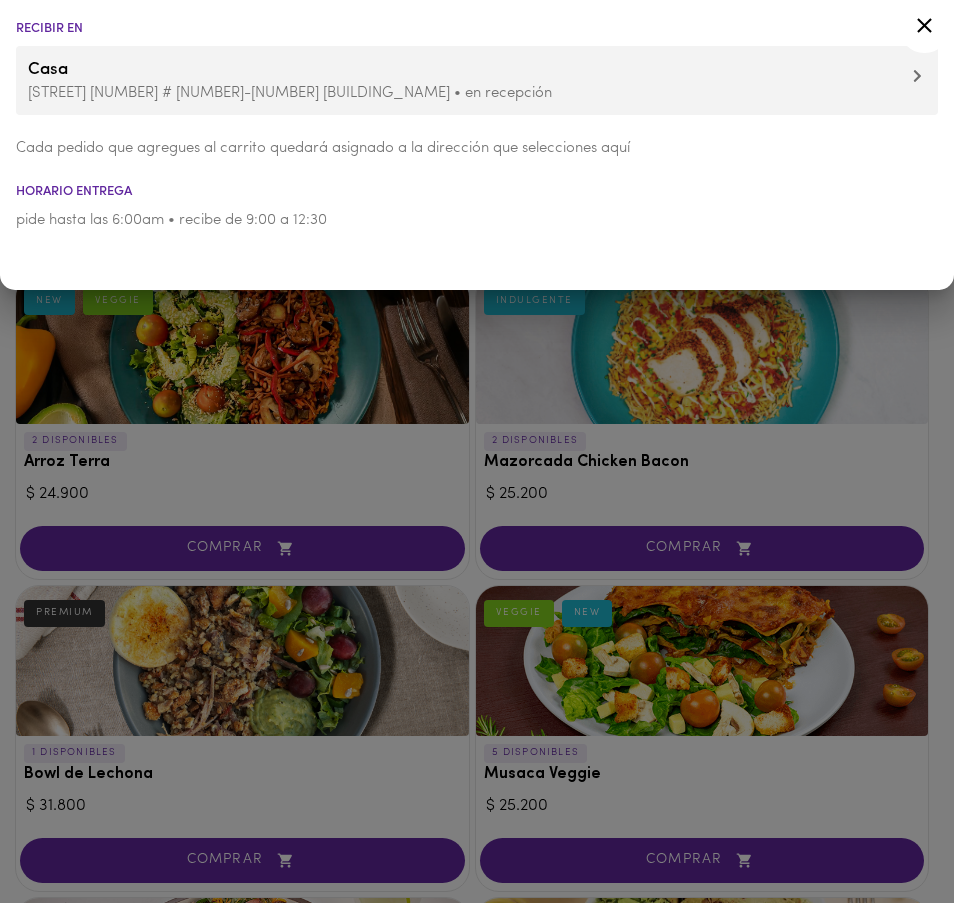 click at bounding box center (477, 451) 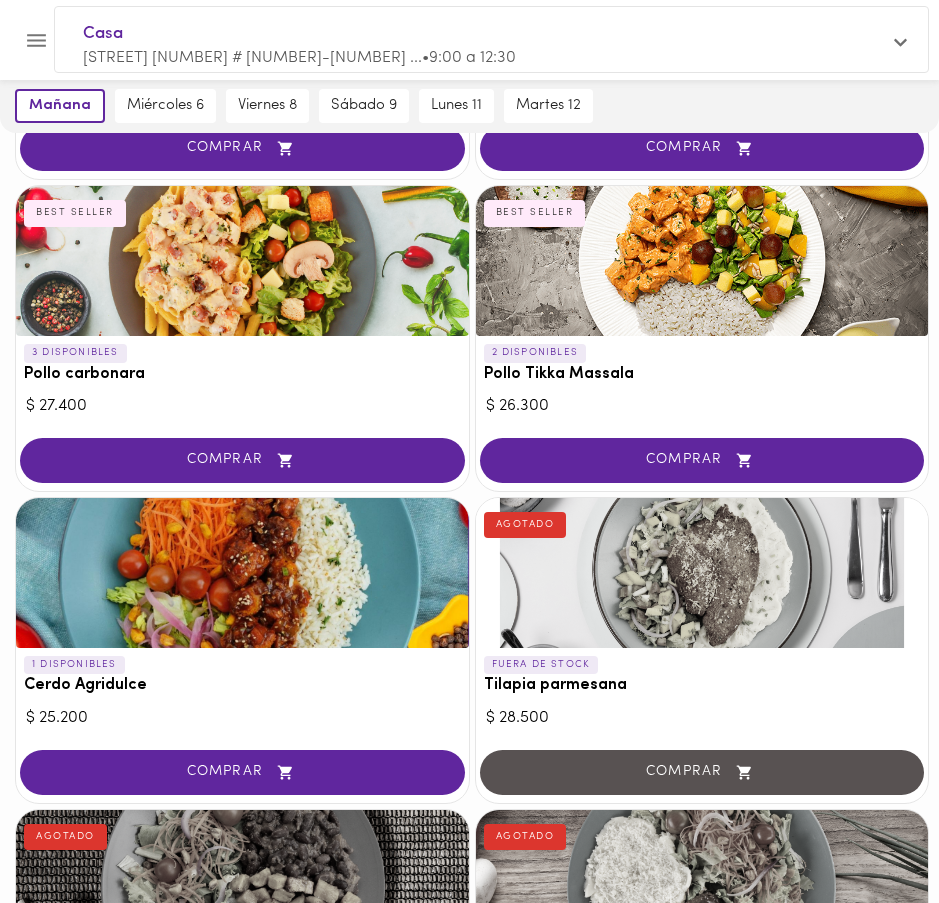 scroll, scrollTop: 1667, scrollLeft: 0, axis: vertical 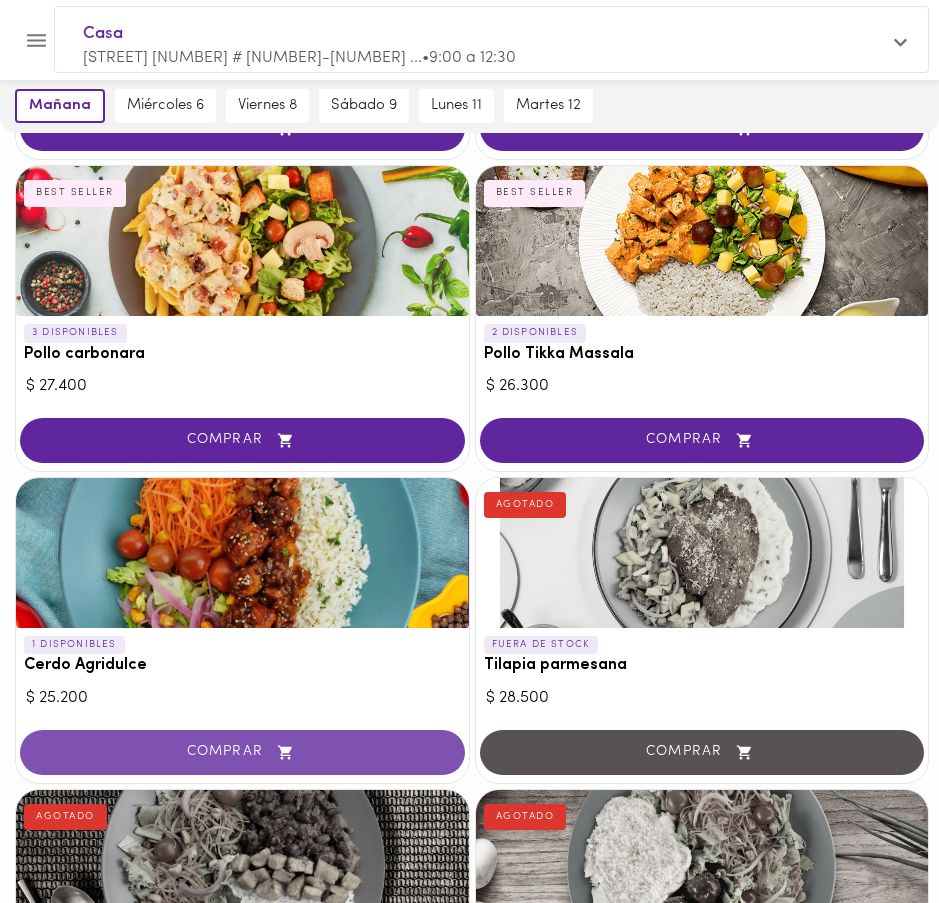 click on "COMPRAR" at bounding box center (242, 752) 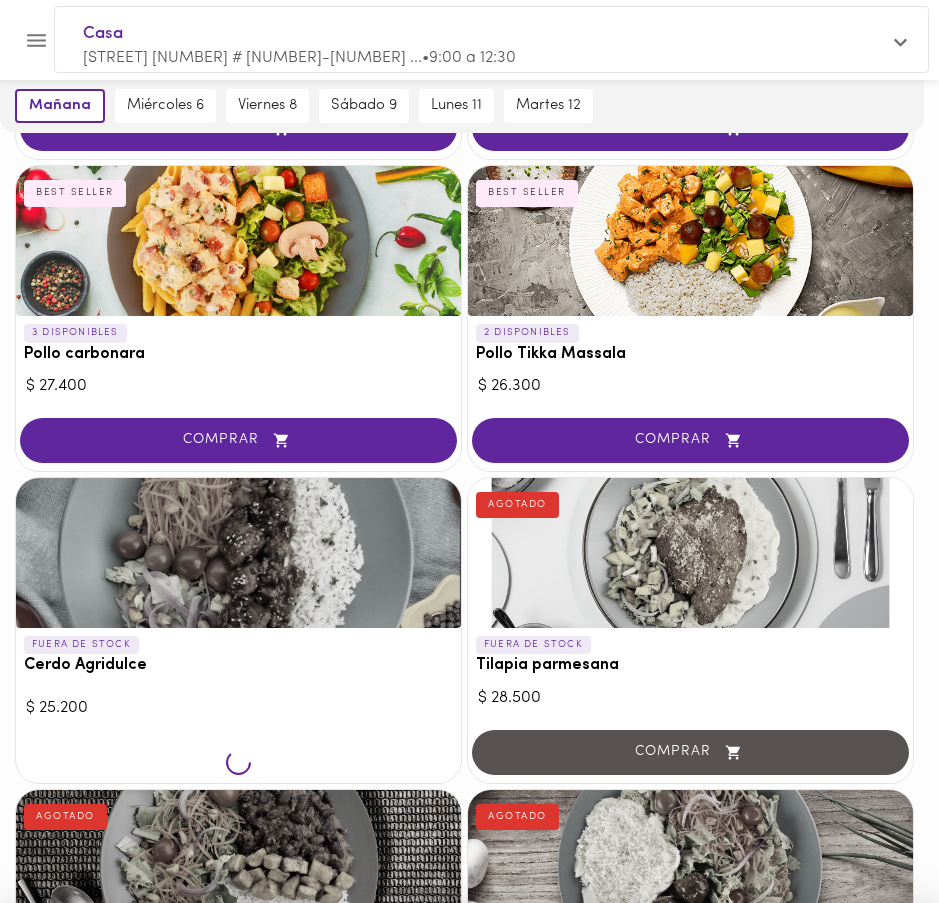 click at bounding box center (469, 451) 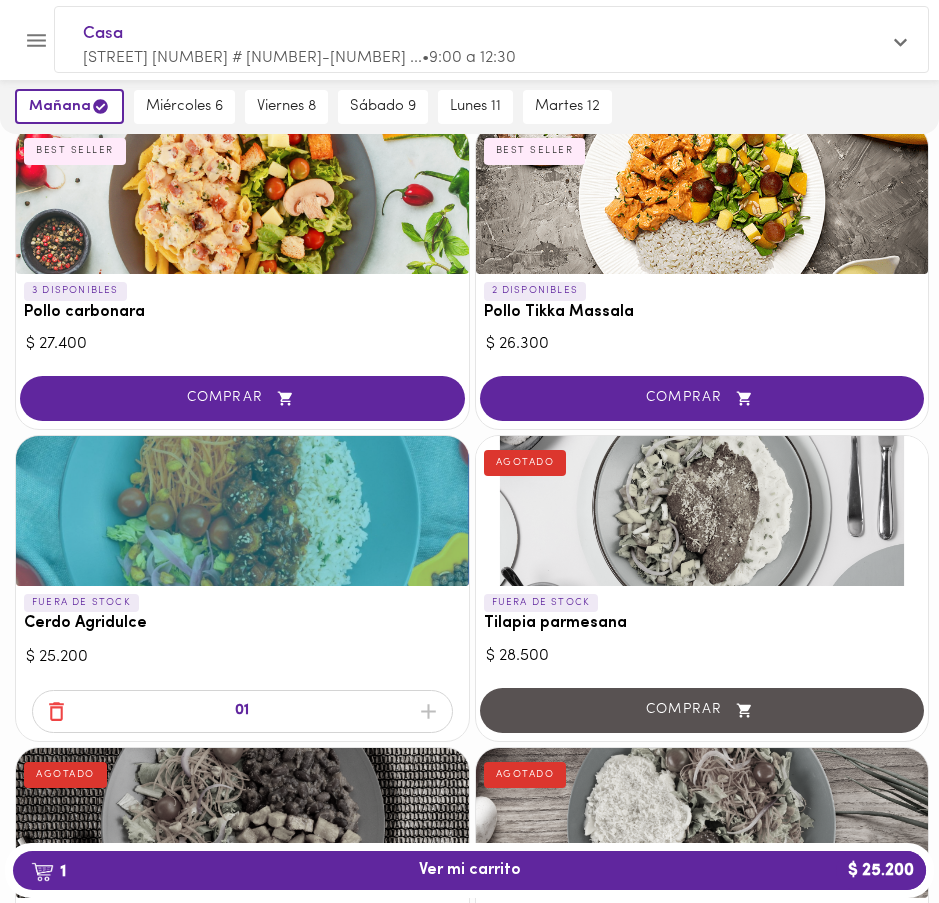 scroll, scrollTop: 1674, scrollLeft: 0, axis: vertical 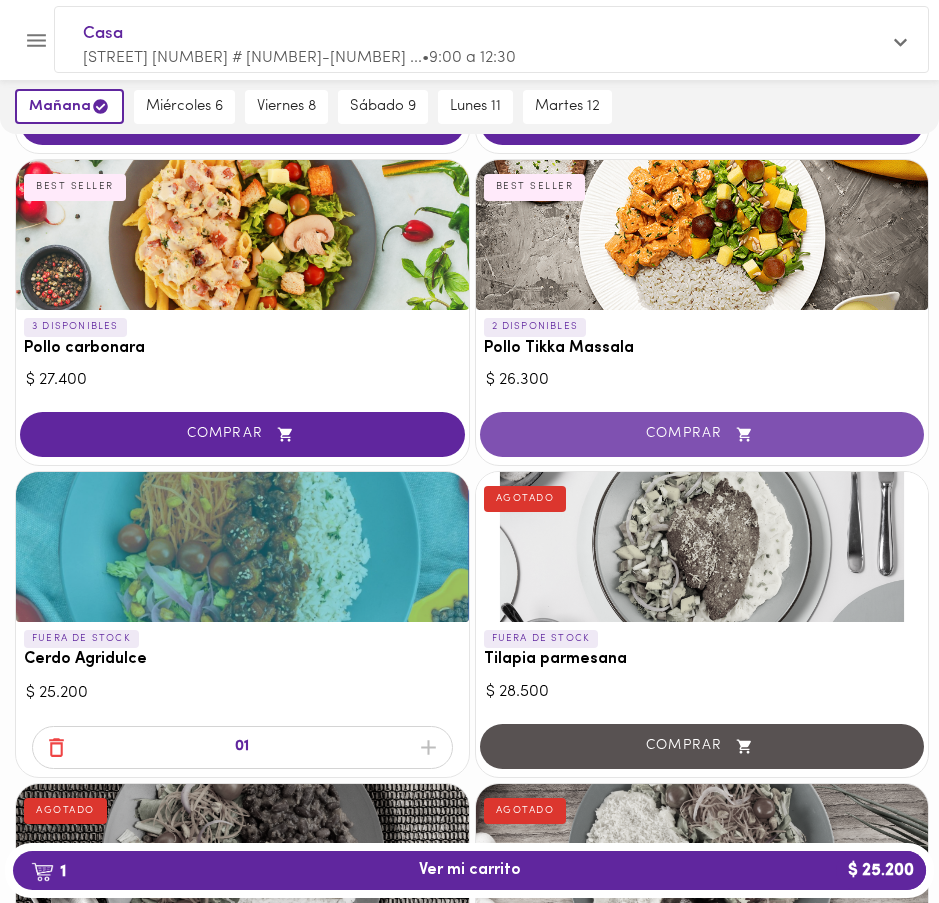 click on "COMPRAR" at bounding box center (702, 434) 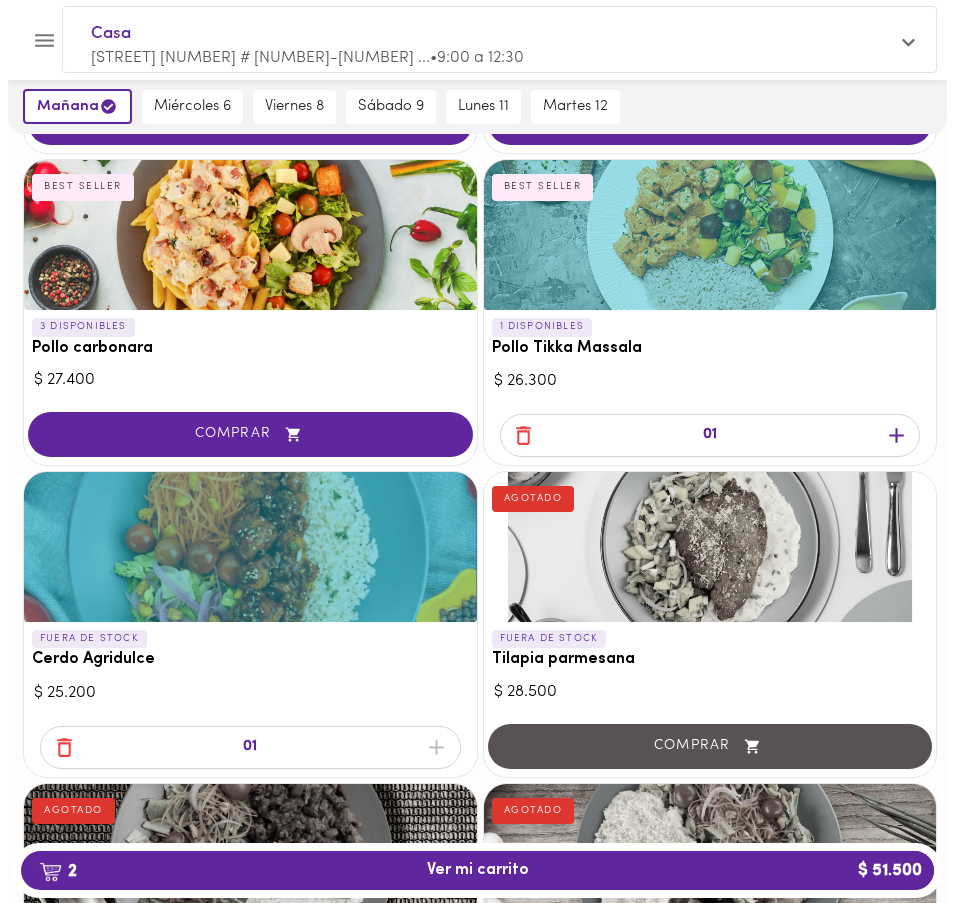 scroll, scrollTop: 1702, scrollLeft: 0, axis: vertical 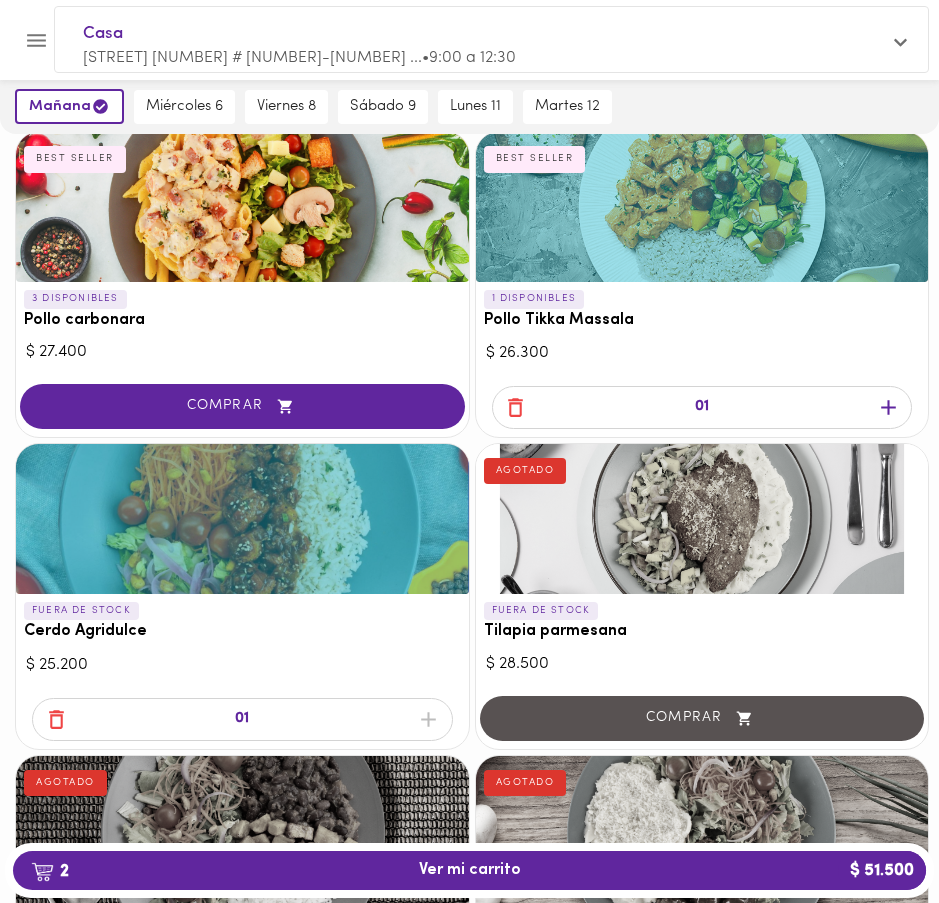 click on "2 Ver mi carrito $ 51.500" at bounding box center (469, 870) 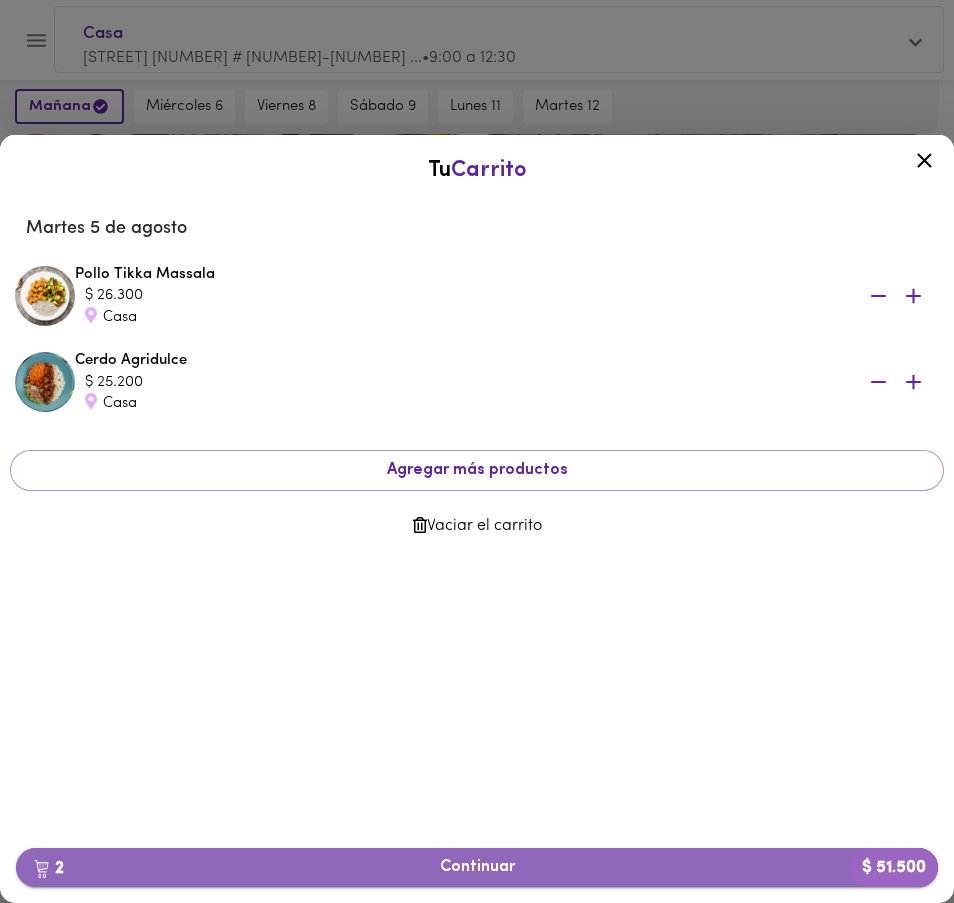 click on "2 Continuar $ 51.500" at bounding box center (477, 867) 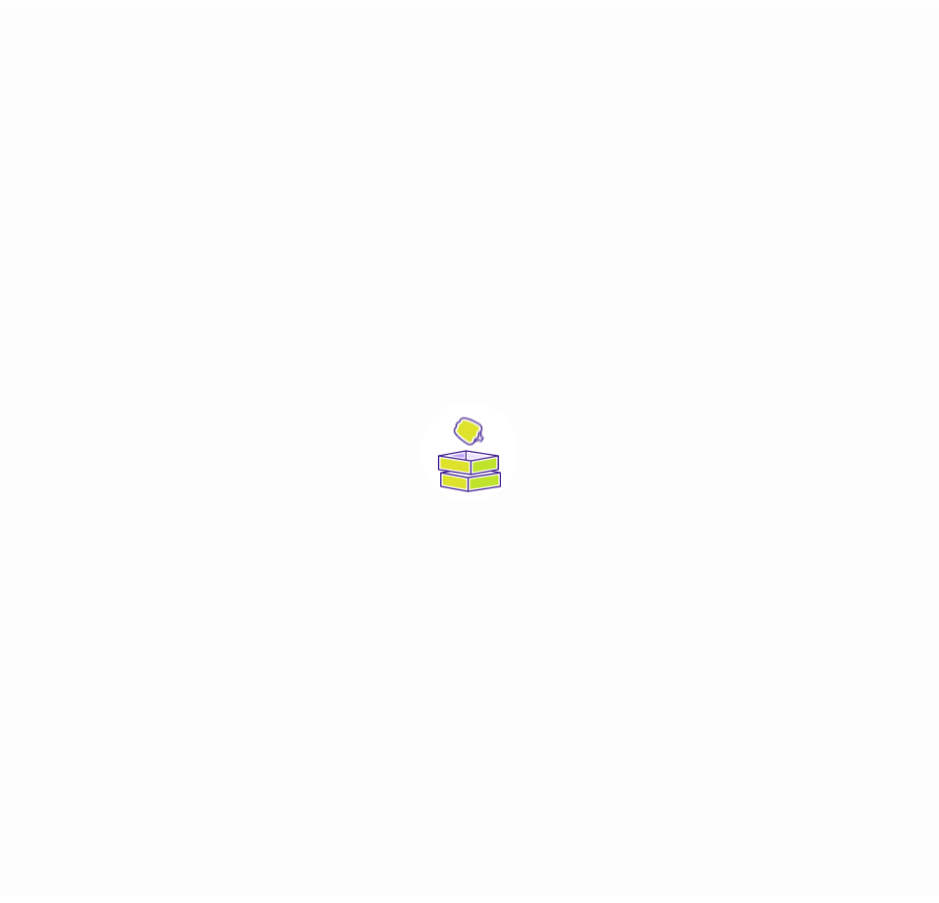 scroll, scrollTop: 0, scrollLeft: 0, axis: both 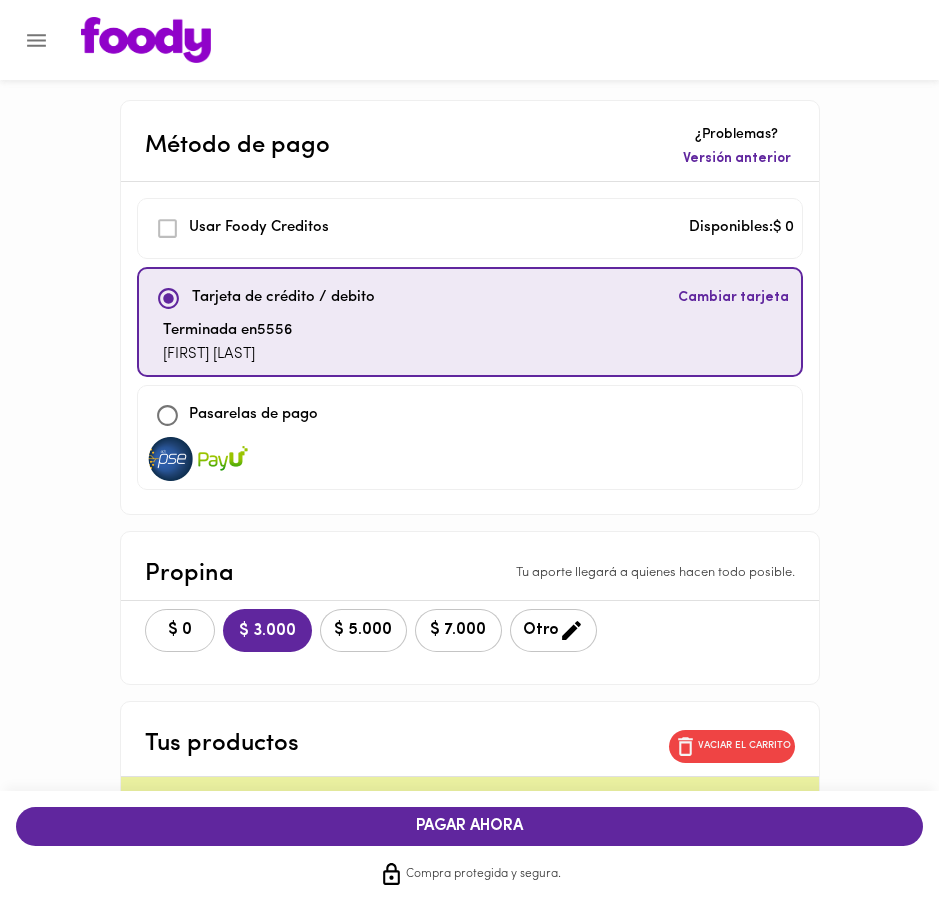 click on "$ 0" at bounding box center [180, 630] 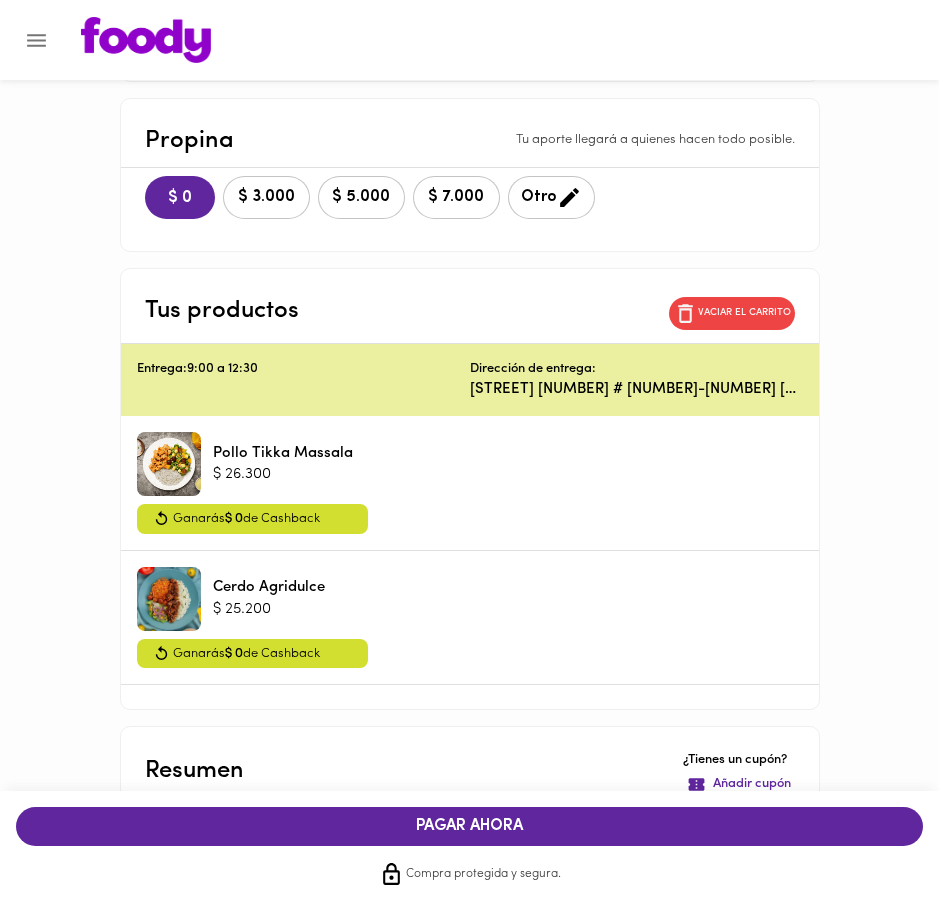 scroll, scrollTop: 437, scrollLeft: 0, axis: vertical 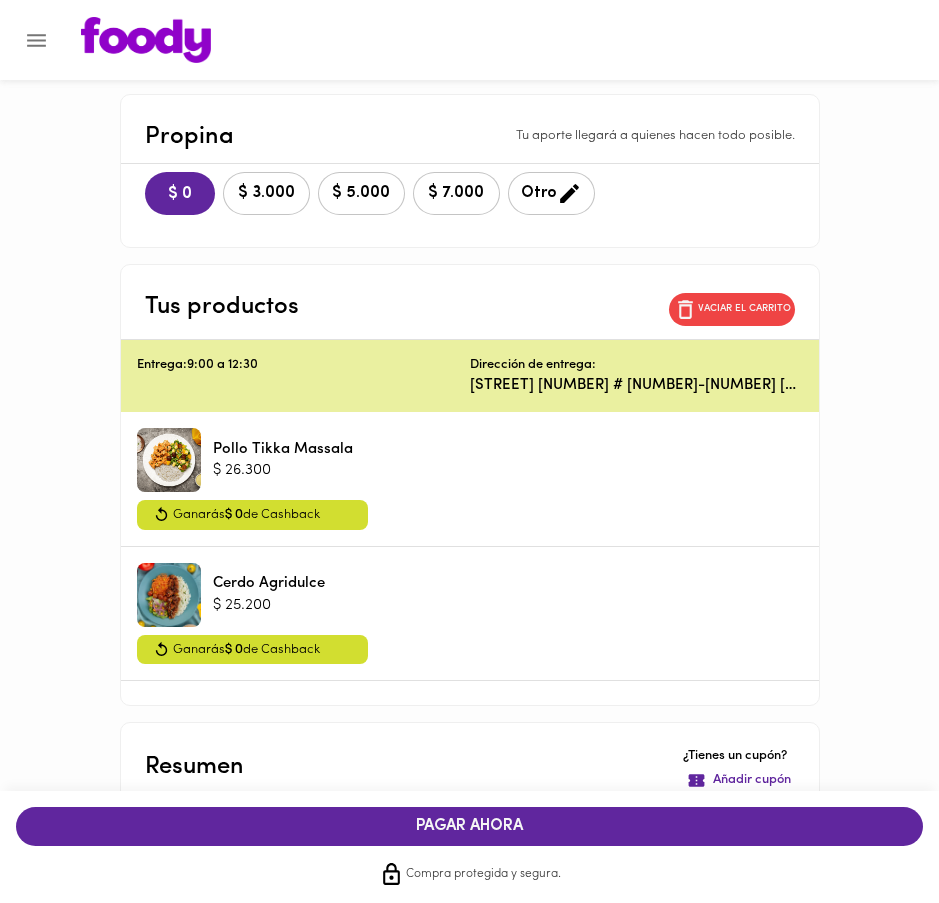 click on "PAGAR AHORA" at bounding box center (469, 826) 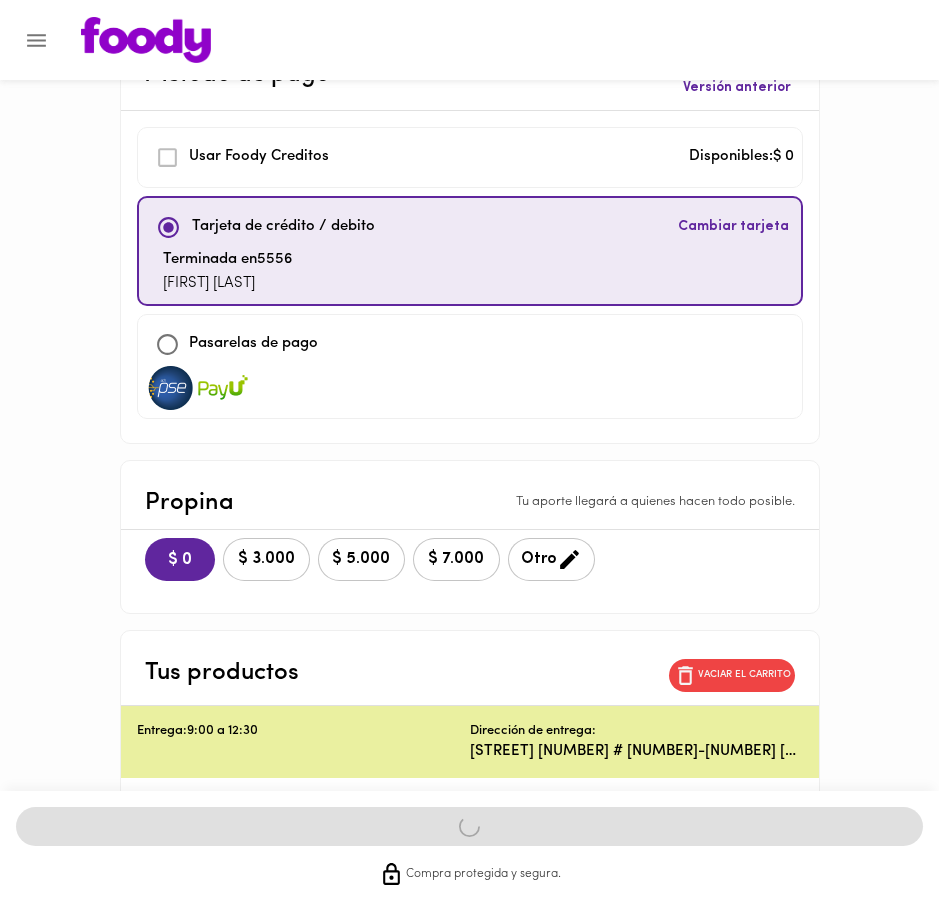 scroll, scrollTop: 37, scrollLeft: 0, axis: vertical 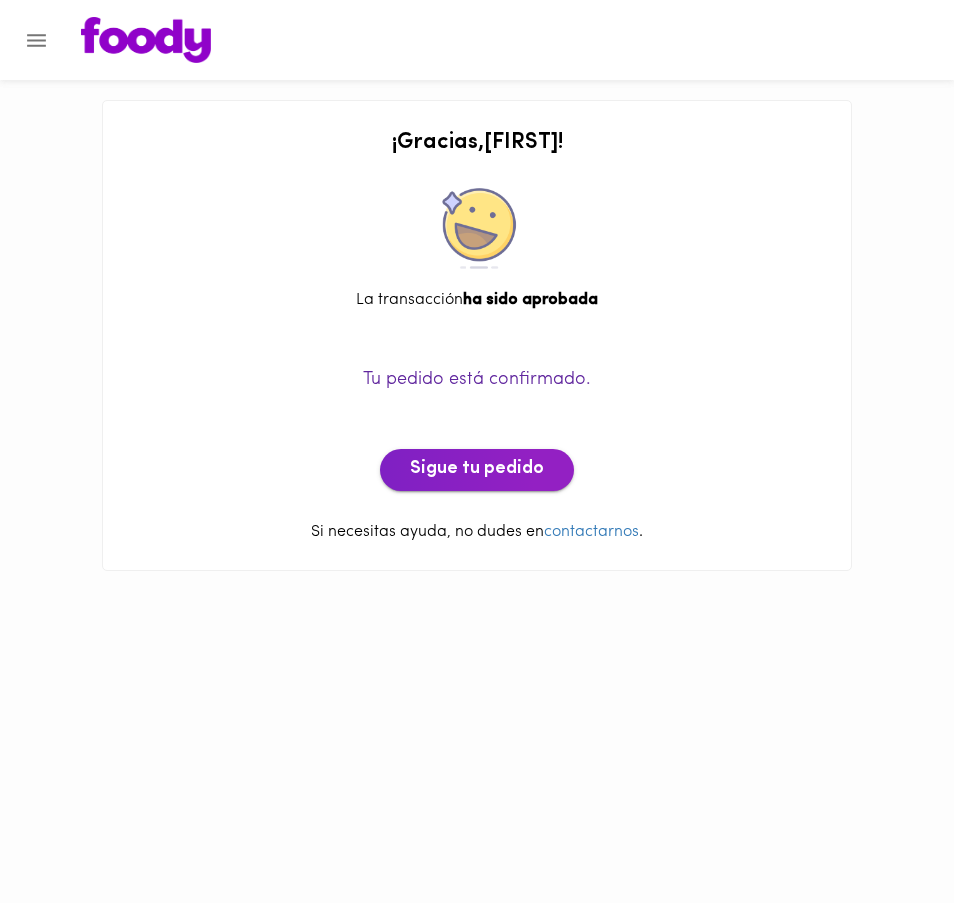 click on "Sigue tu pedido" at bounding box center [477, 470] 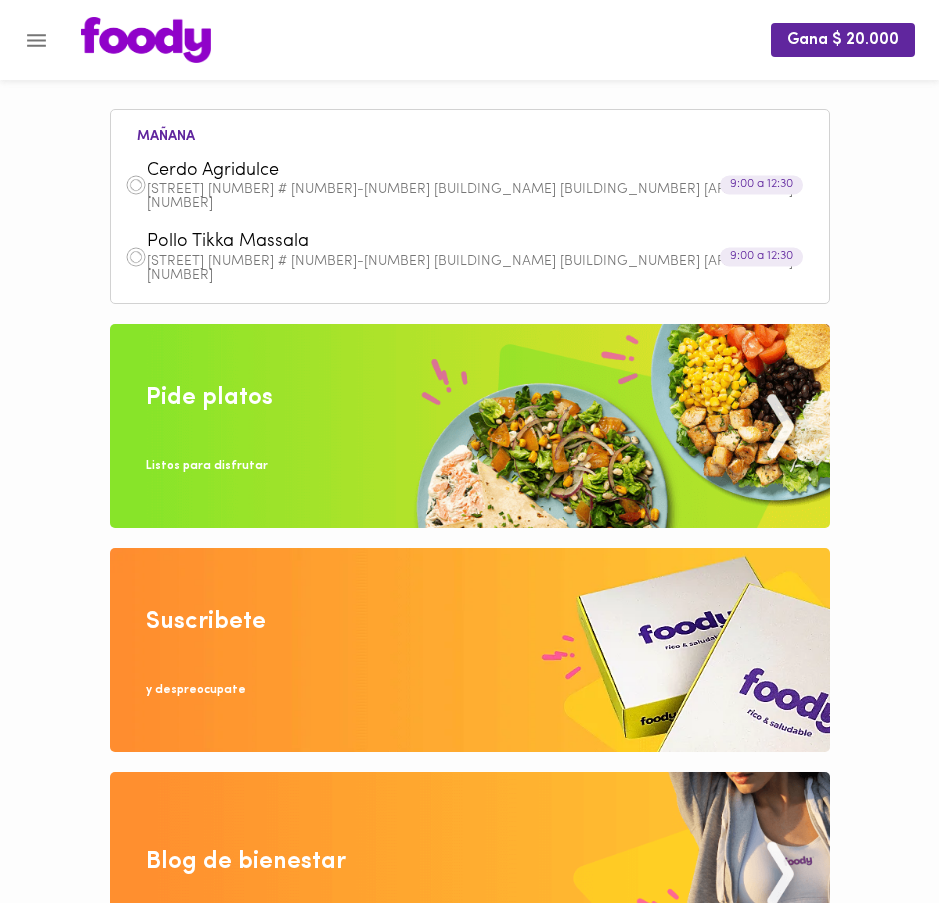 click at bounding box center [470, 426] 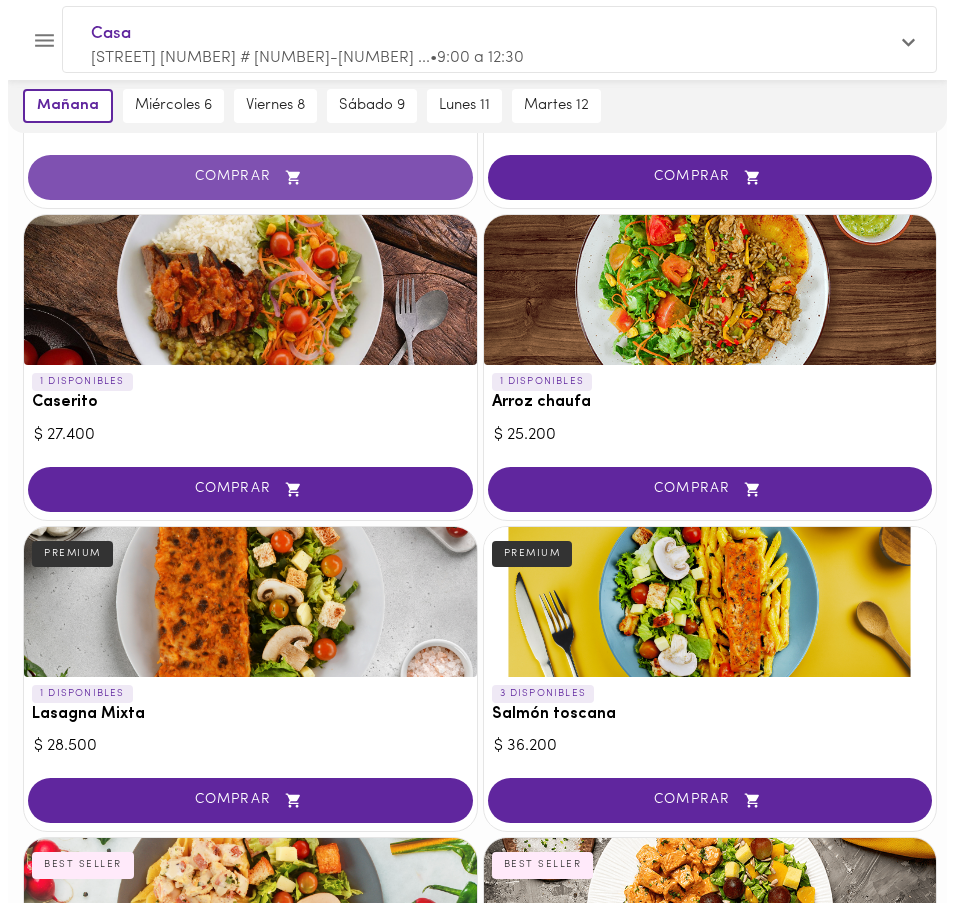 scroll, scrollTop: 751, scrollLeft: 0, axis: vertical 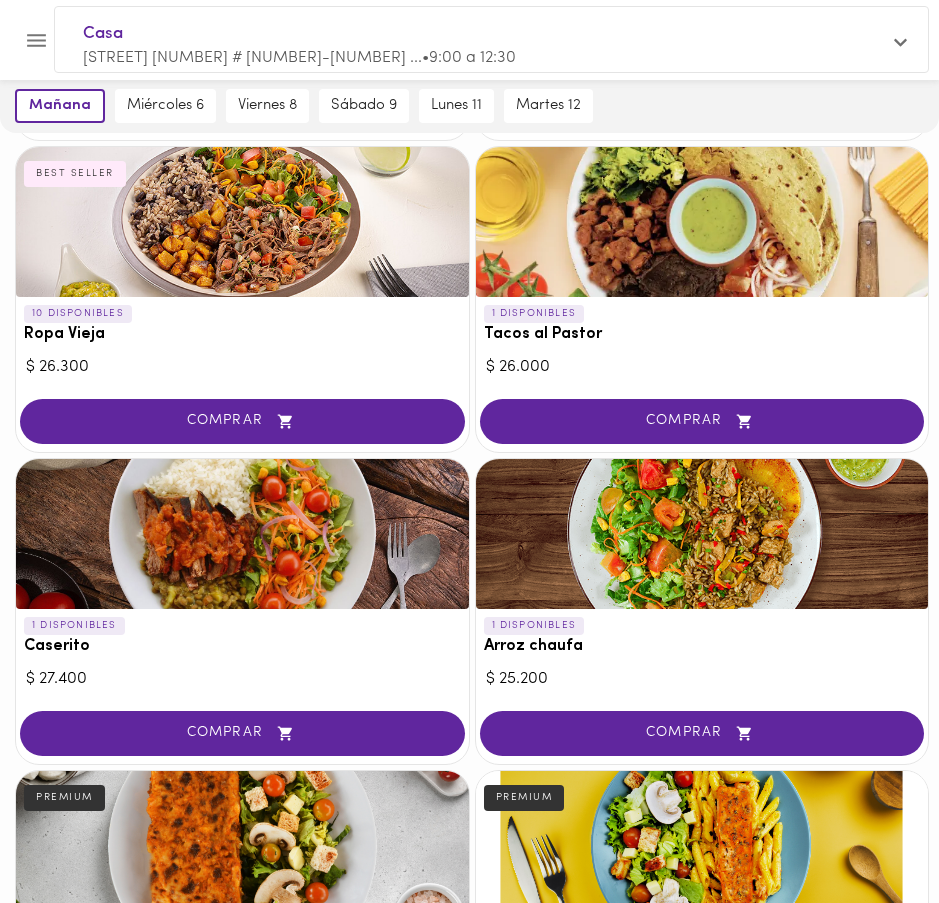 click on "[STREET] [NUMBER] # [NUMBER]-[NUMBER] ...  •  9:00 a 12:30" at bounding box center (481, 58) 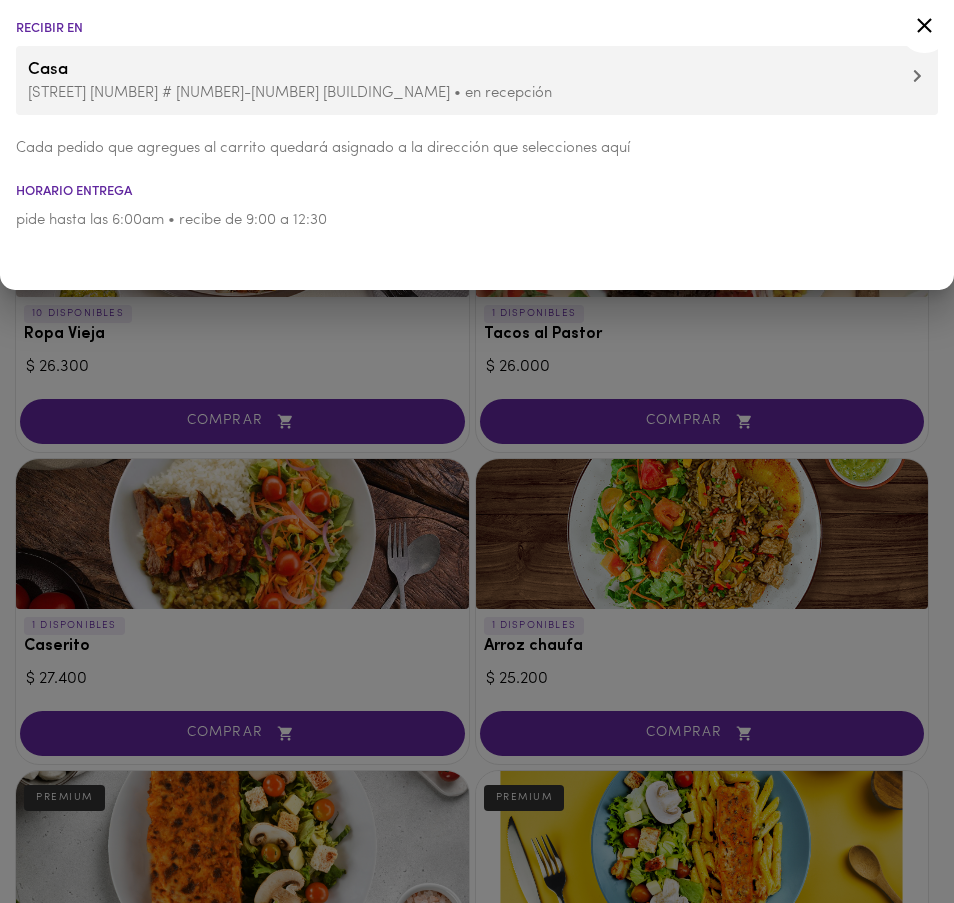 click on "[STREET] [NUMBER] # [NUMBER]-[NUMBER] [BUILDING_NAME] • en recepción" at bounding box center (477, 93) 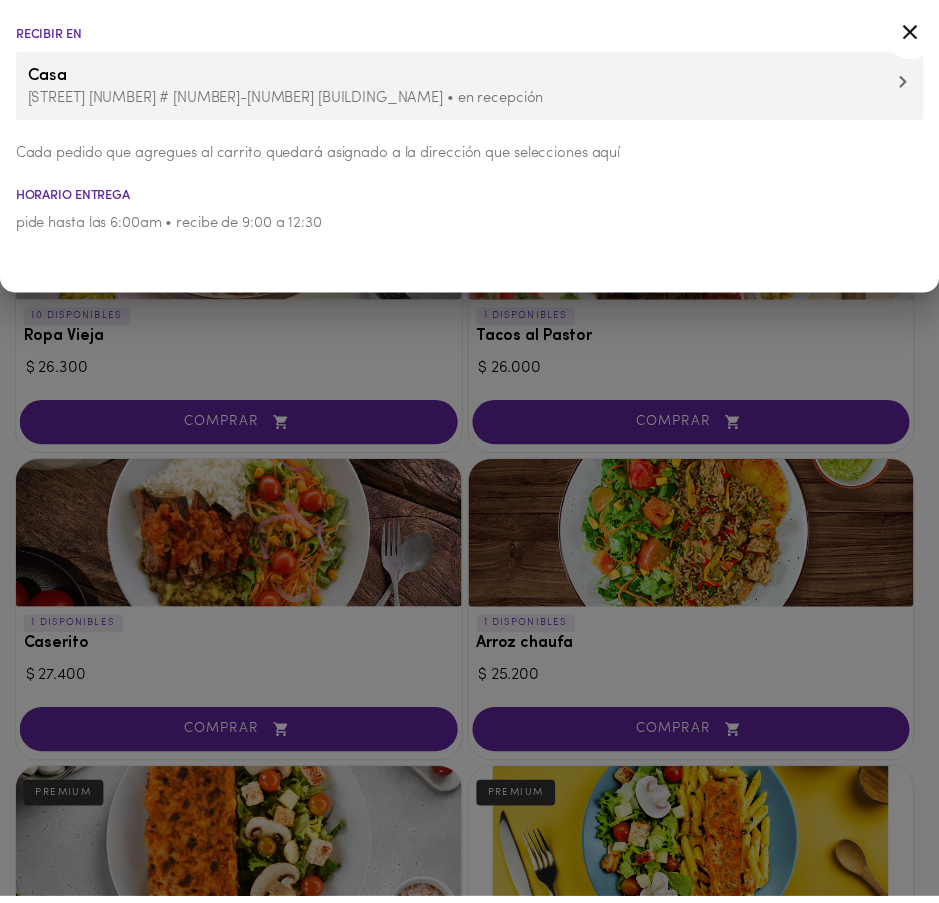 scroll, scrollTop: 0, scrollLeft: 0, axis: both 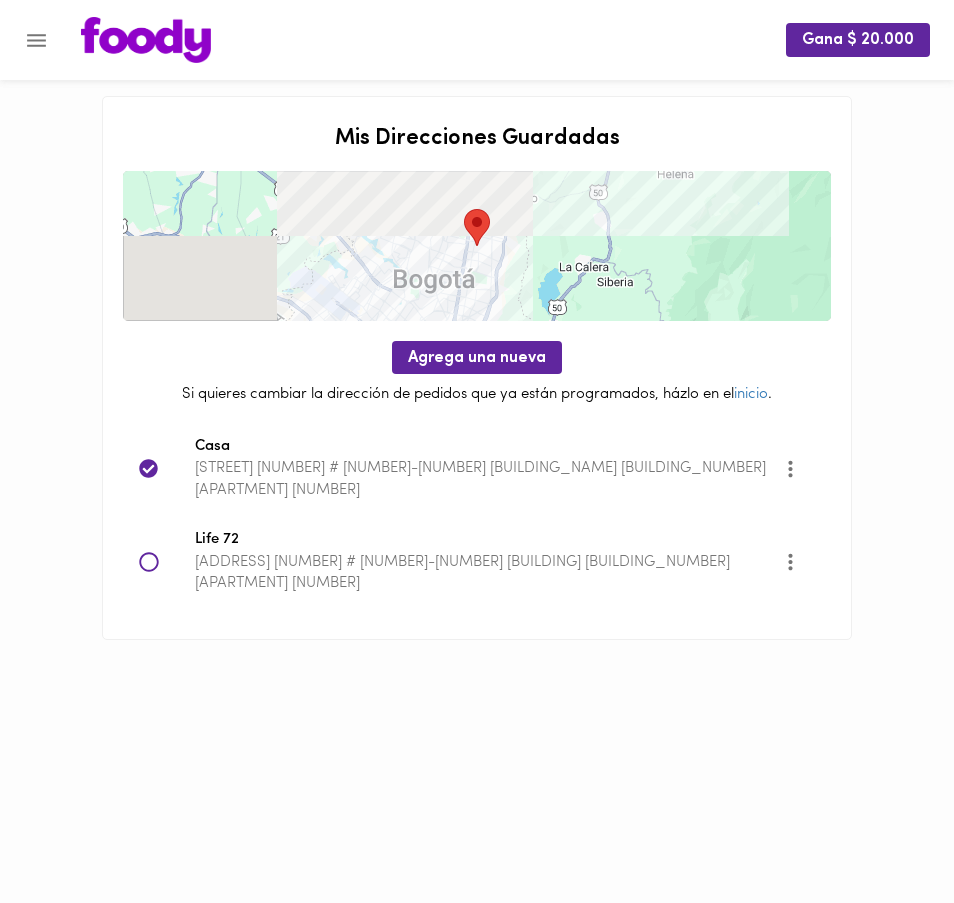 click 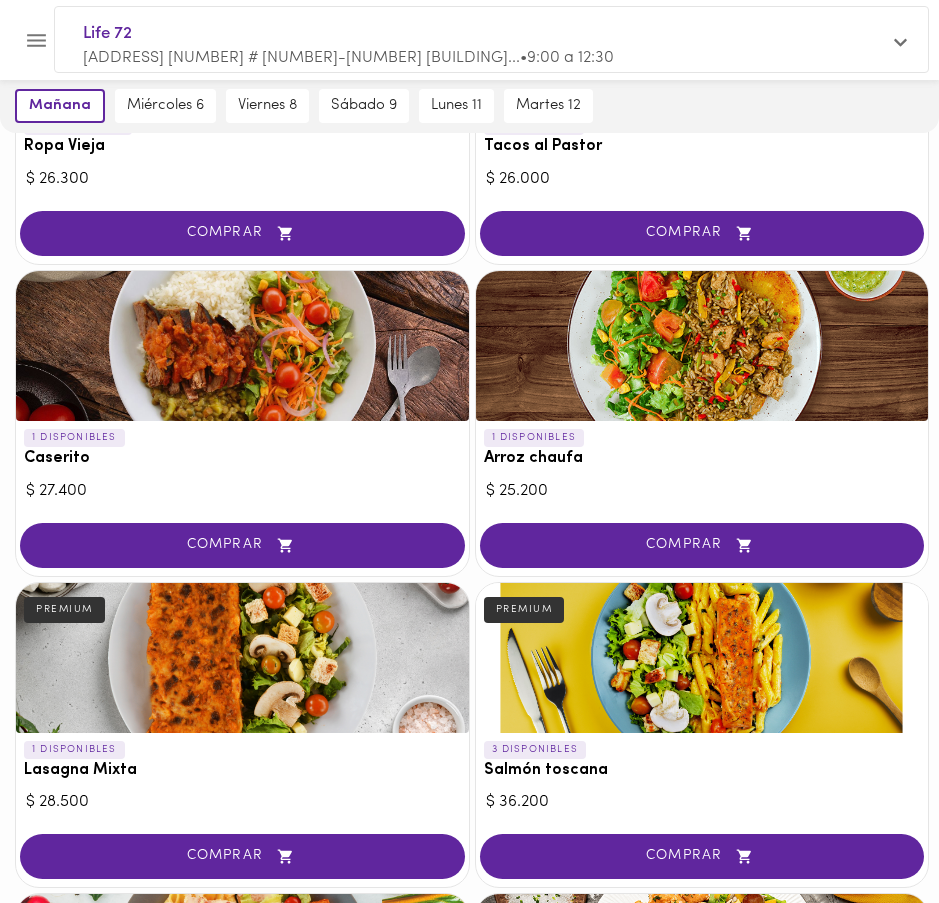 scroll, scrollTop: 1194, scrollLeft: 0, axis: vertical 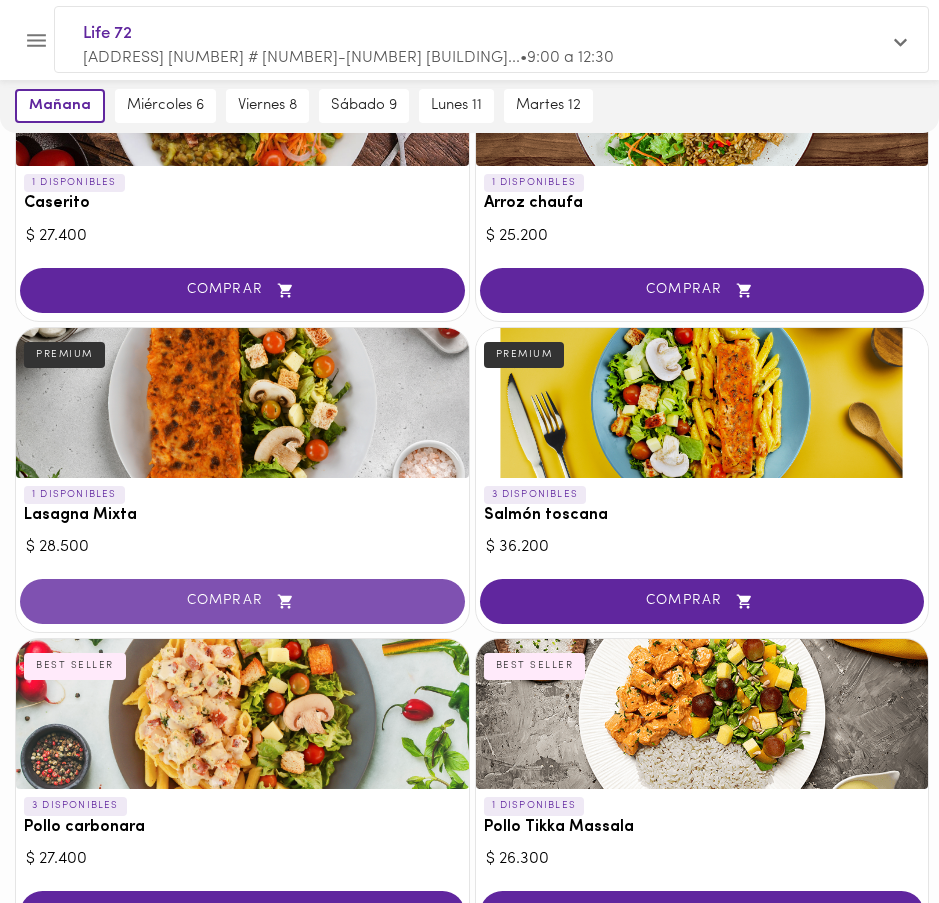 click on "COMPRAR" at bounding box center [242, 601] 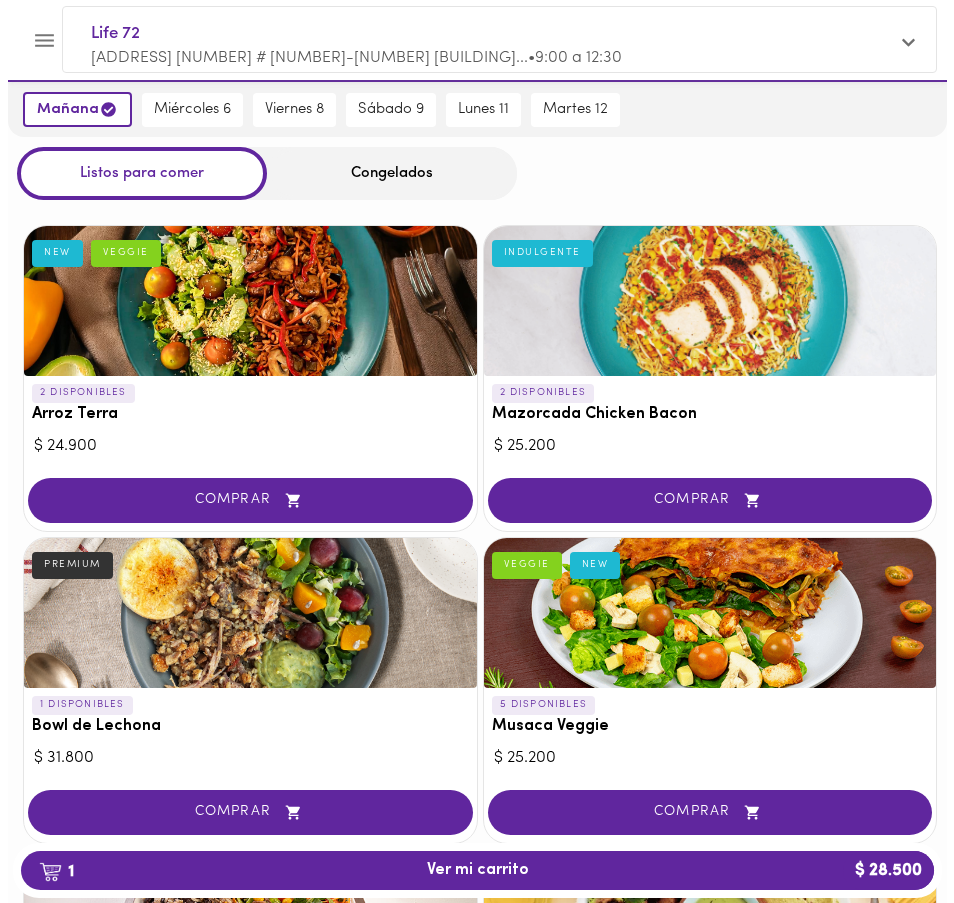 scroll, scrollTop: 0, scrollLeft: 0, axis: both 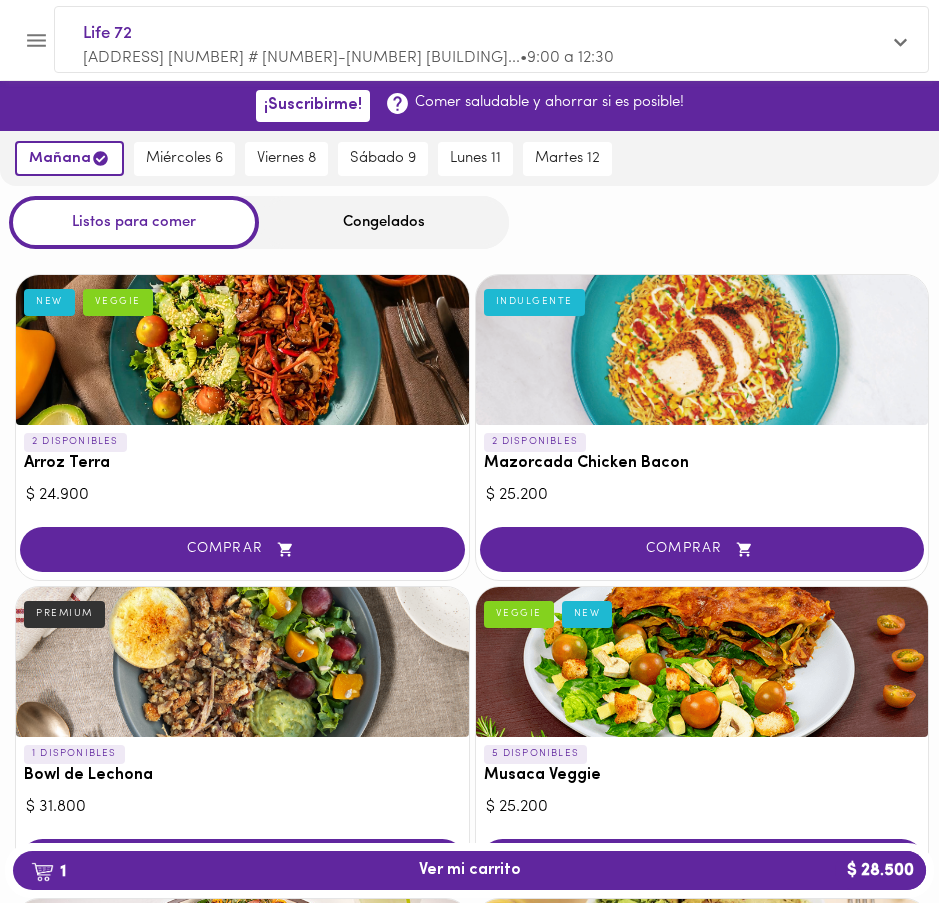 click at bounding box center [242, 350] 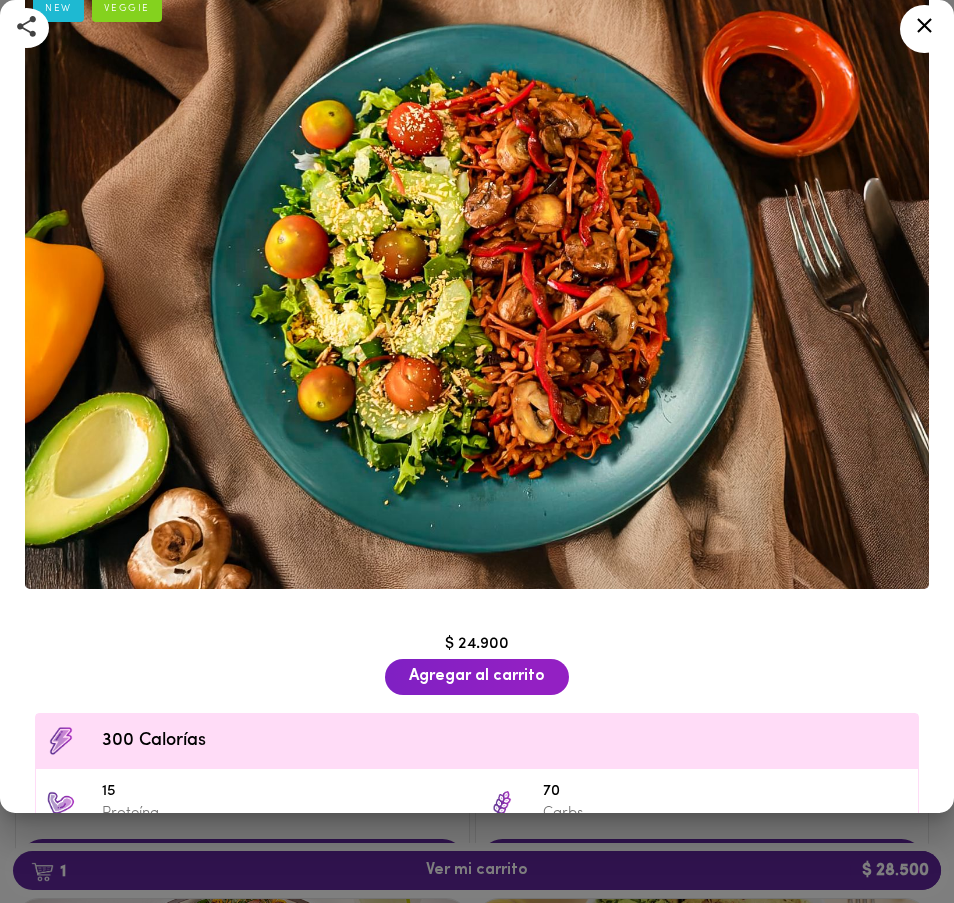 scroll, scrollTop: 319, scrollLeft: 0, axis: vertical 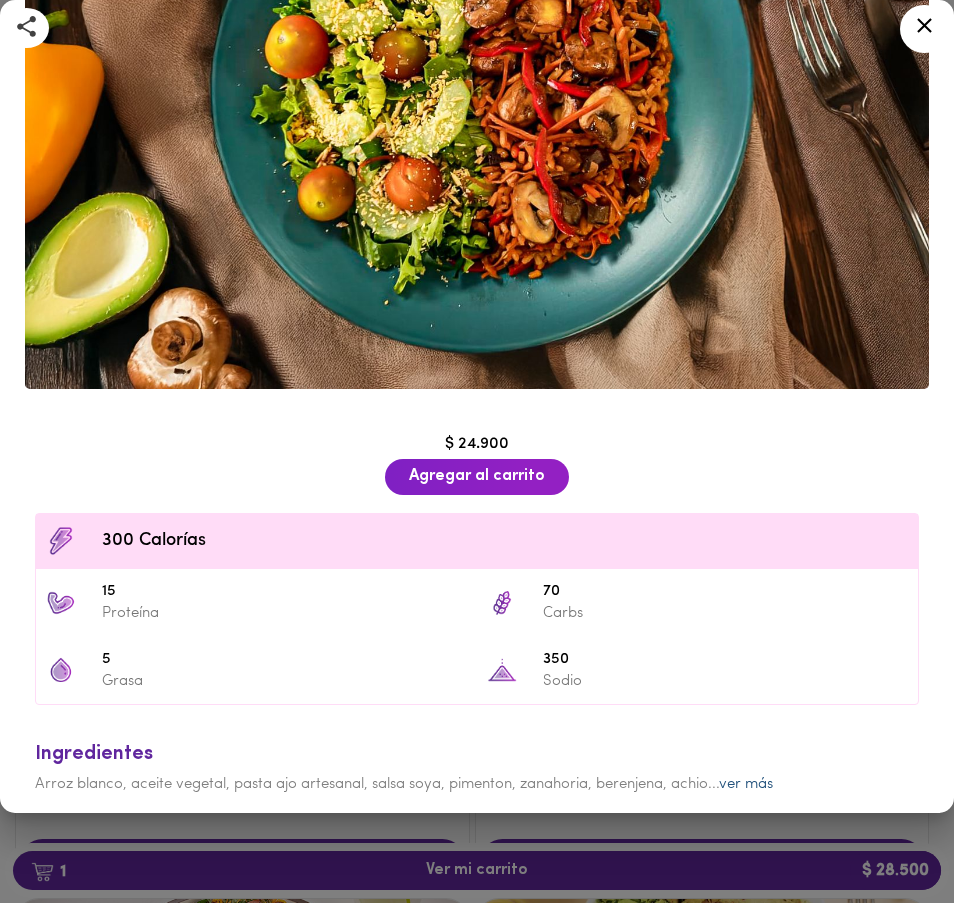 click on "ver más" at bounding box center [746, 784] 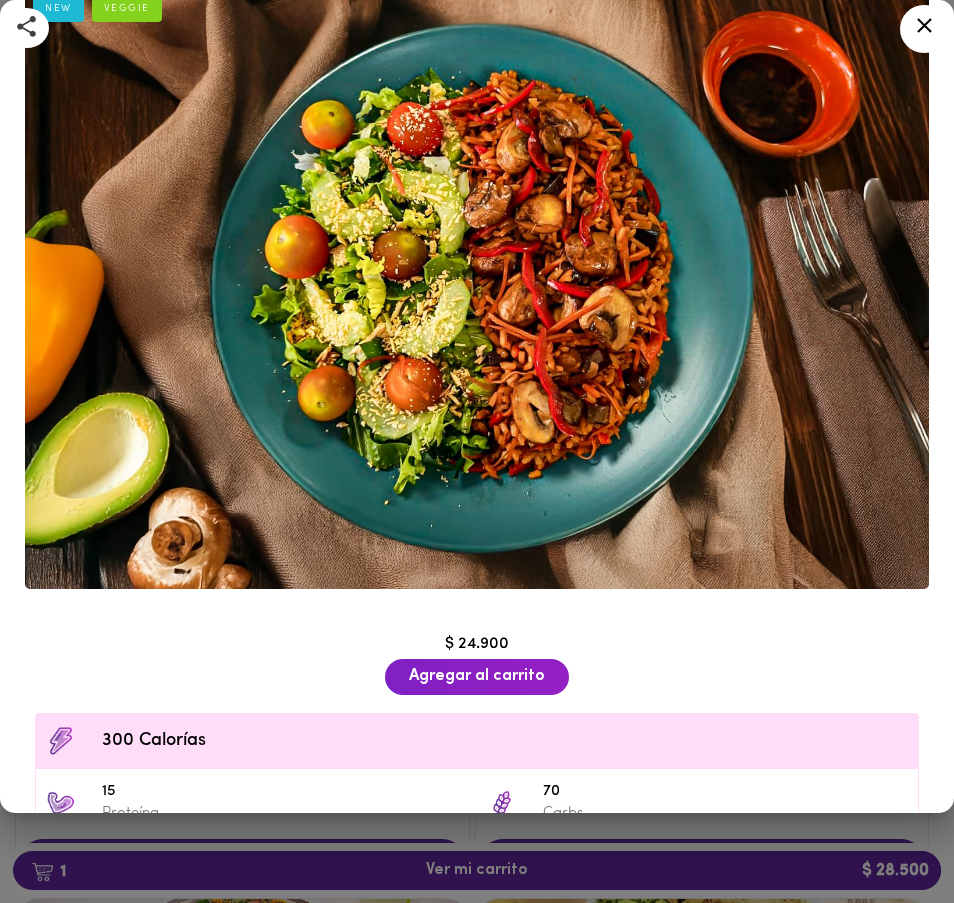 scroll, scrollTop: 109, scrollLeft: 0, axis: vertical 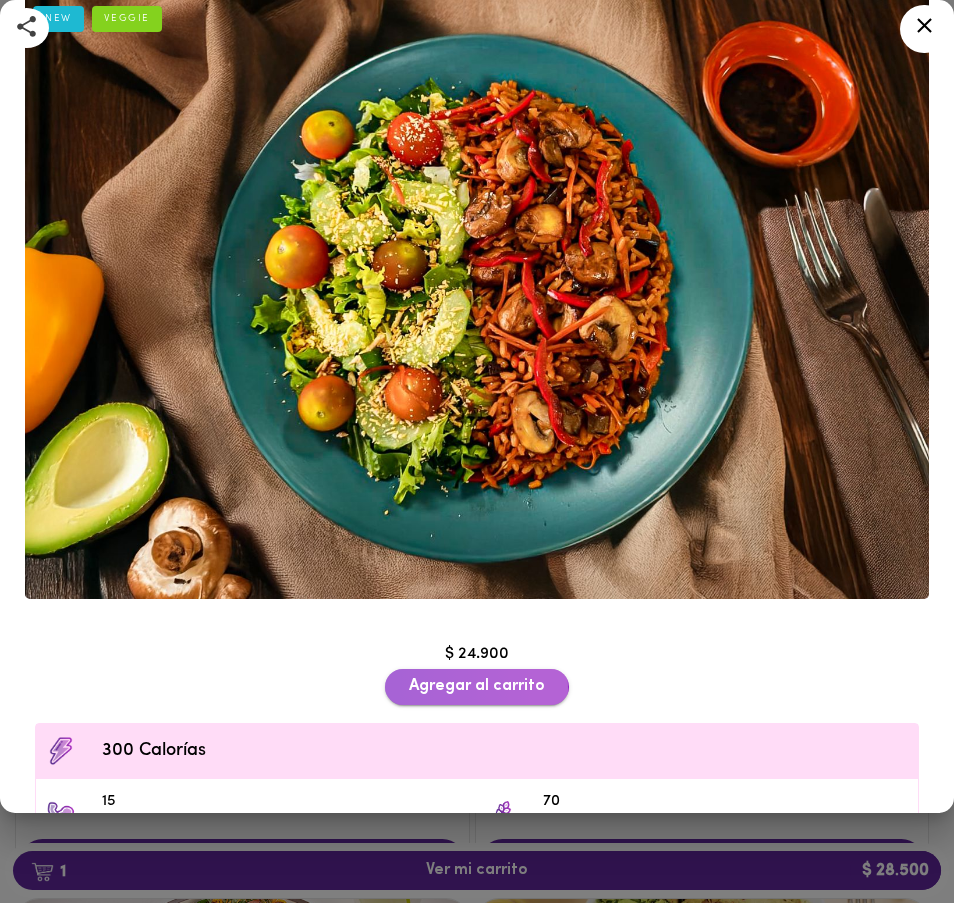 click on "Agregar al carrito" at bounding box center [477, 686] 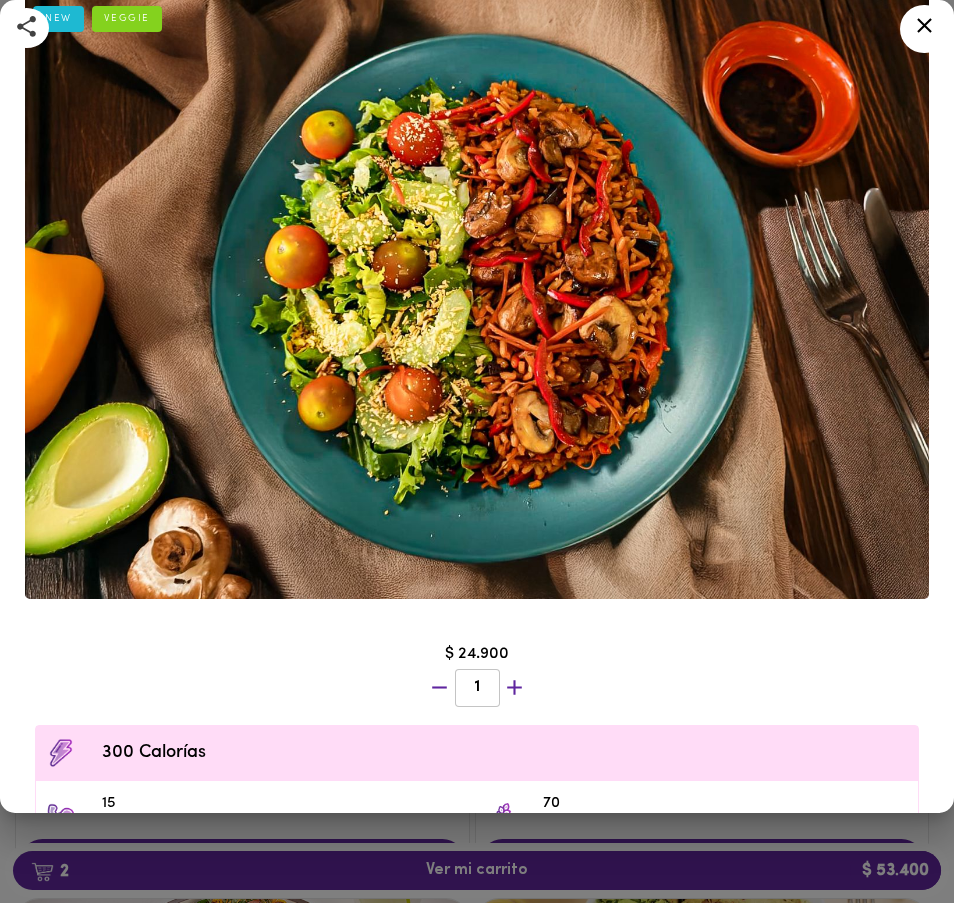 click 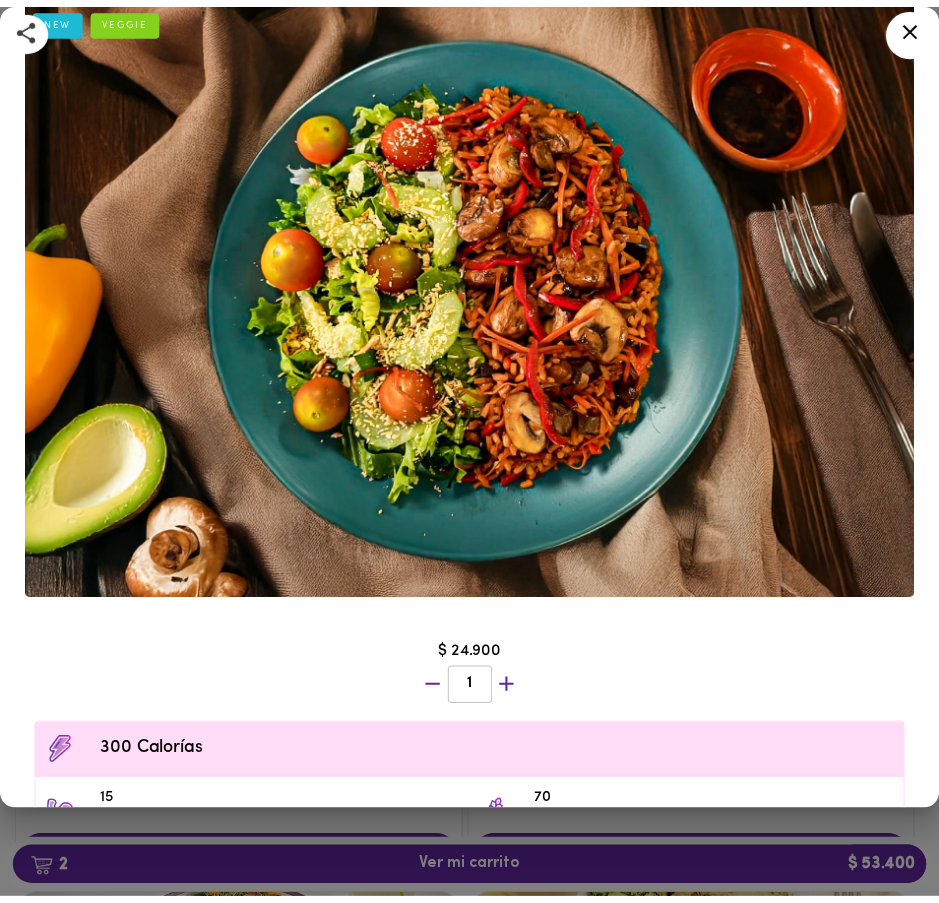 scroll, scrollTop: 0, scrollLeft: 0, axis: both 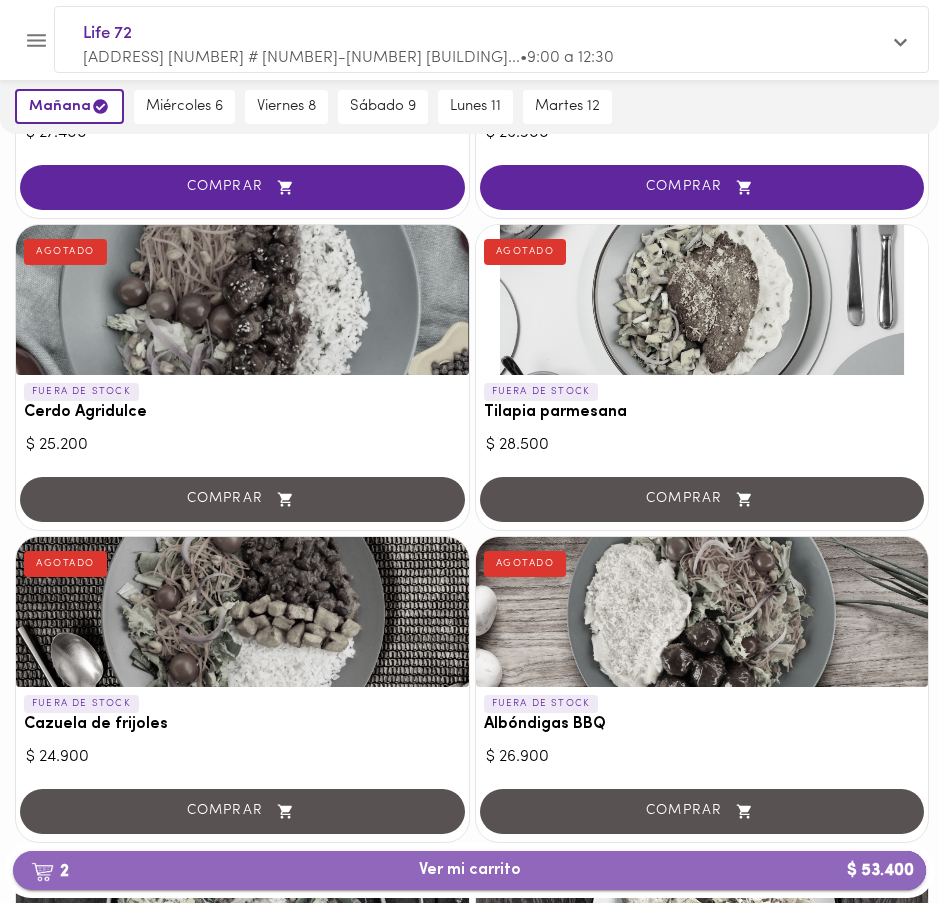 click on "2 Ver mi carrito $ 53.400" at bounding box center (470, 870) 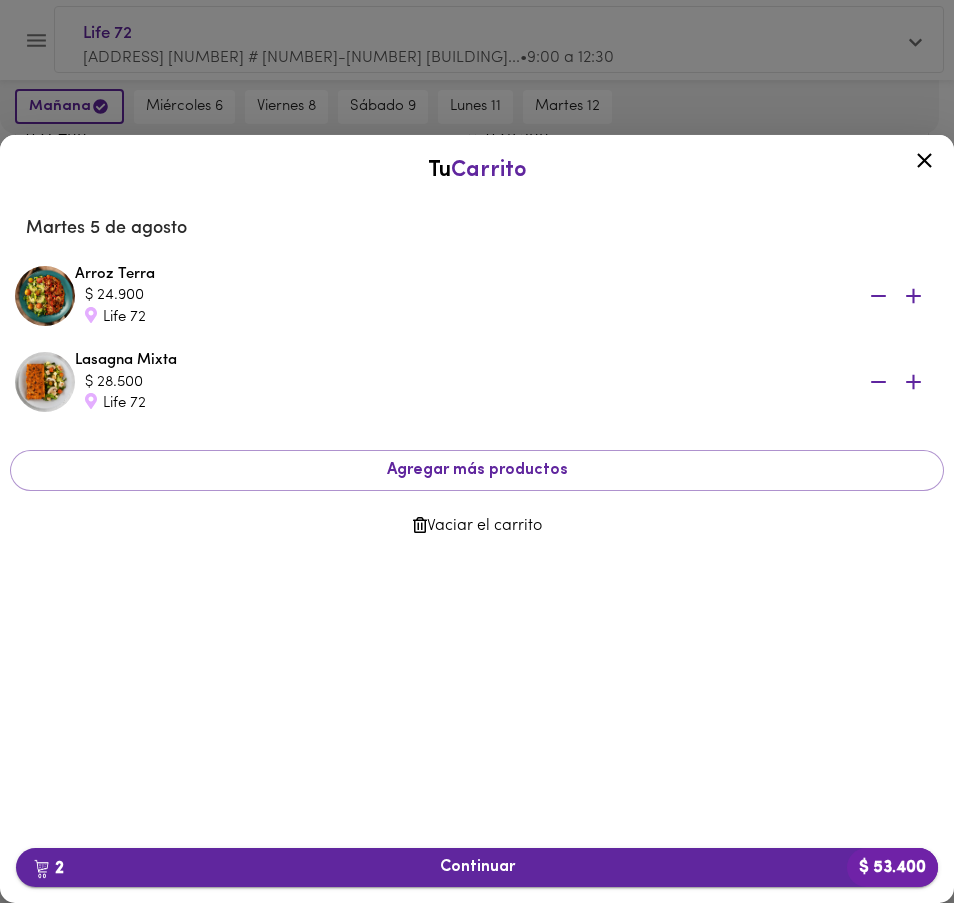 click on "2 Continuar $ 53.400" at bounding box center [477, 867] 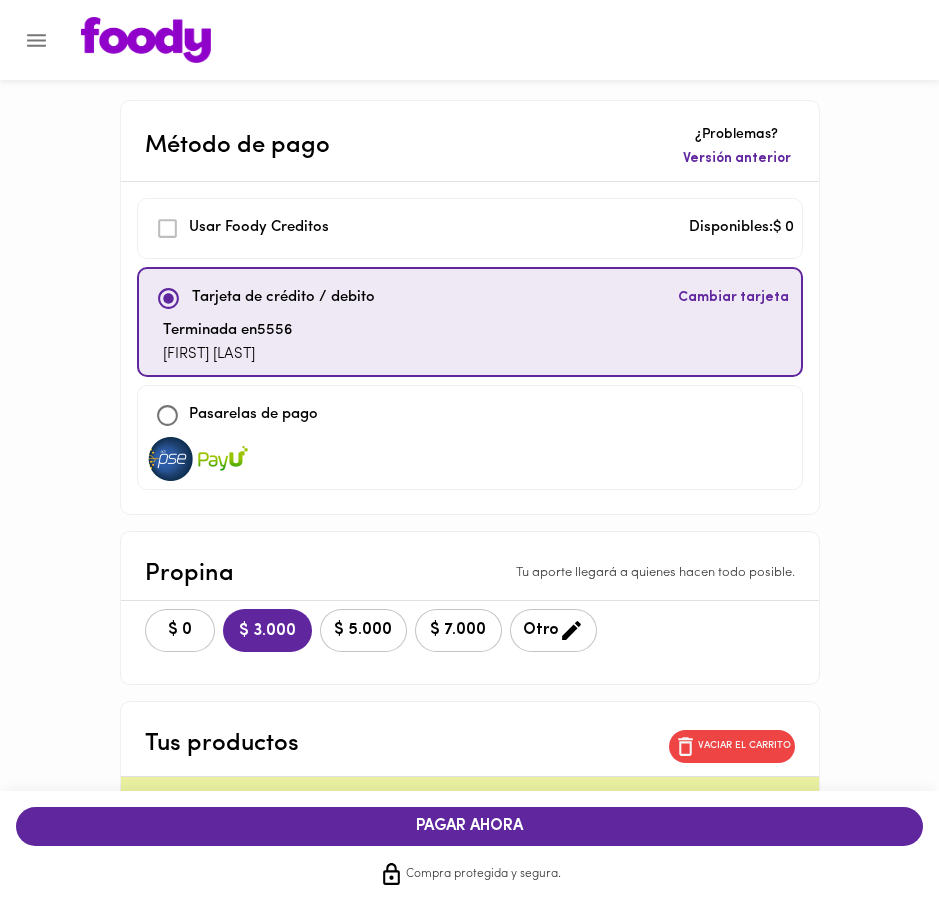 scroll, scrollTop: 4, scrollLeft: 0, axis: vertical 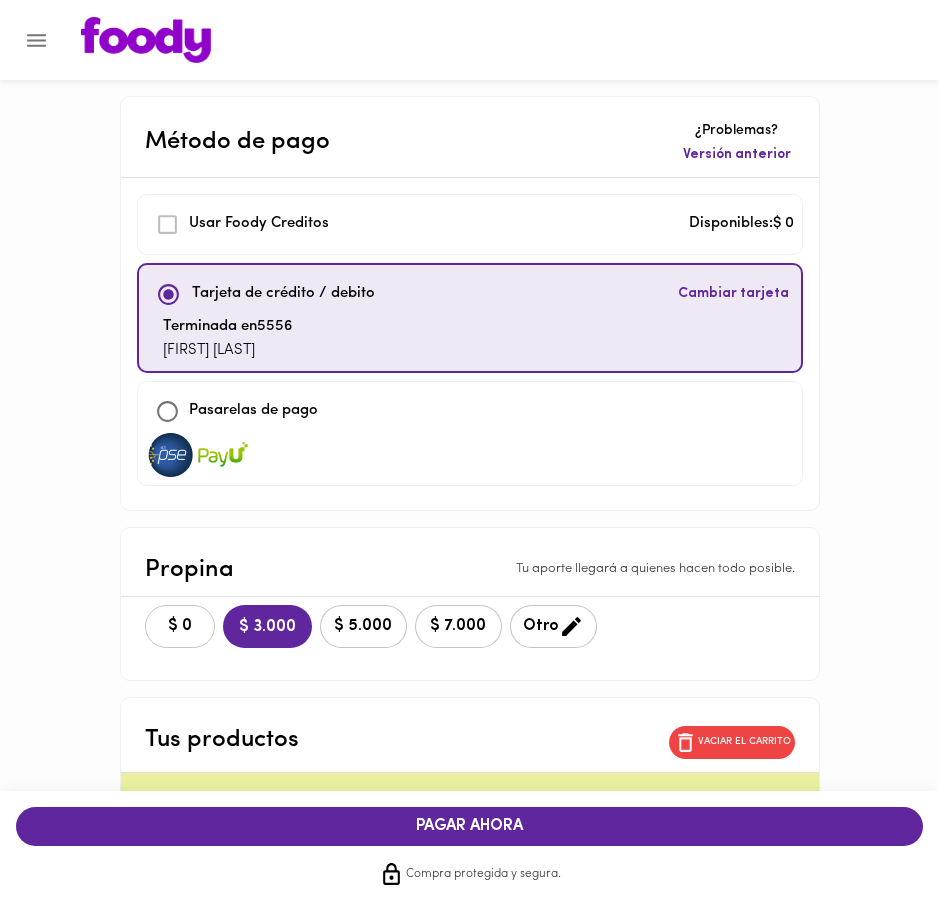 click on "$ 0" at bounding box center [180, 626] 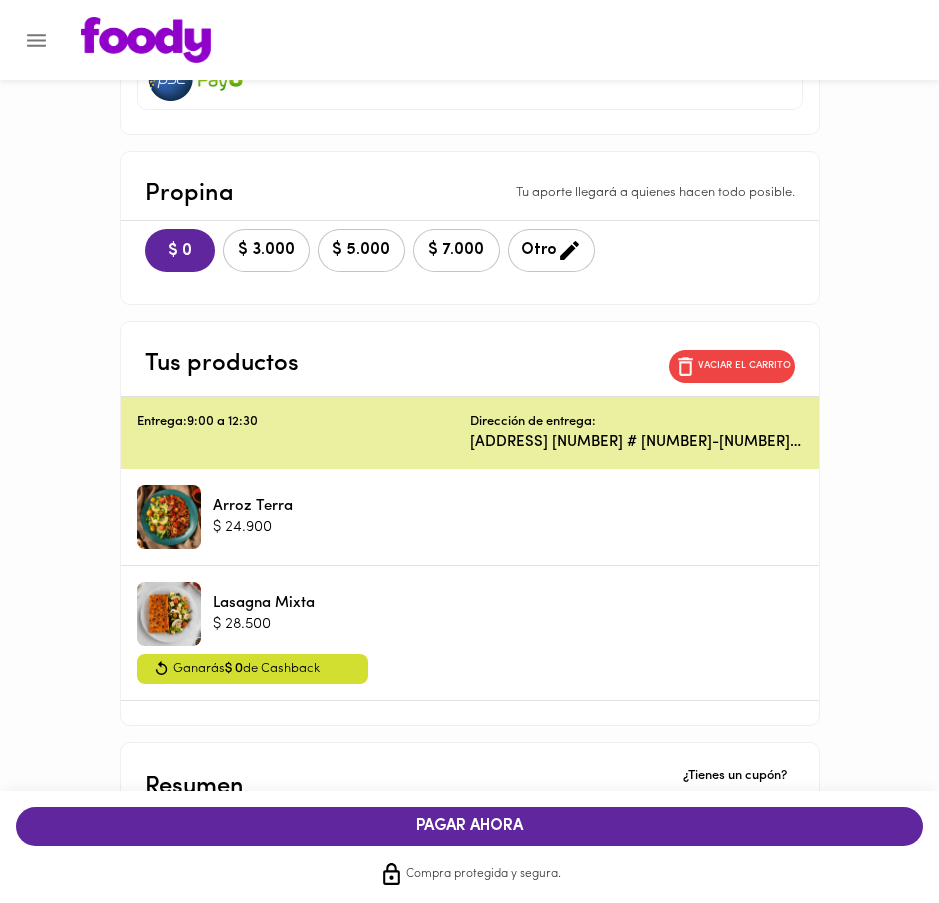 scroll, scrollTop: 383, scrollLeft: 0, axis: vertical 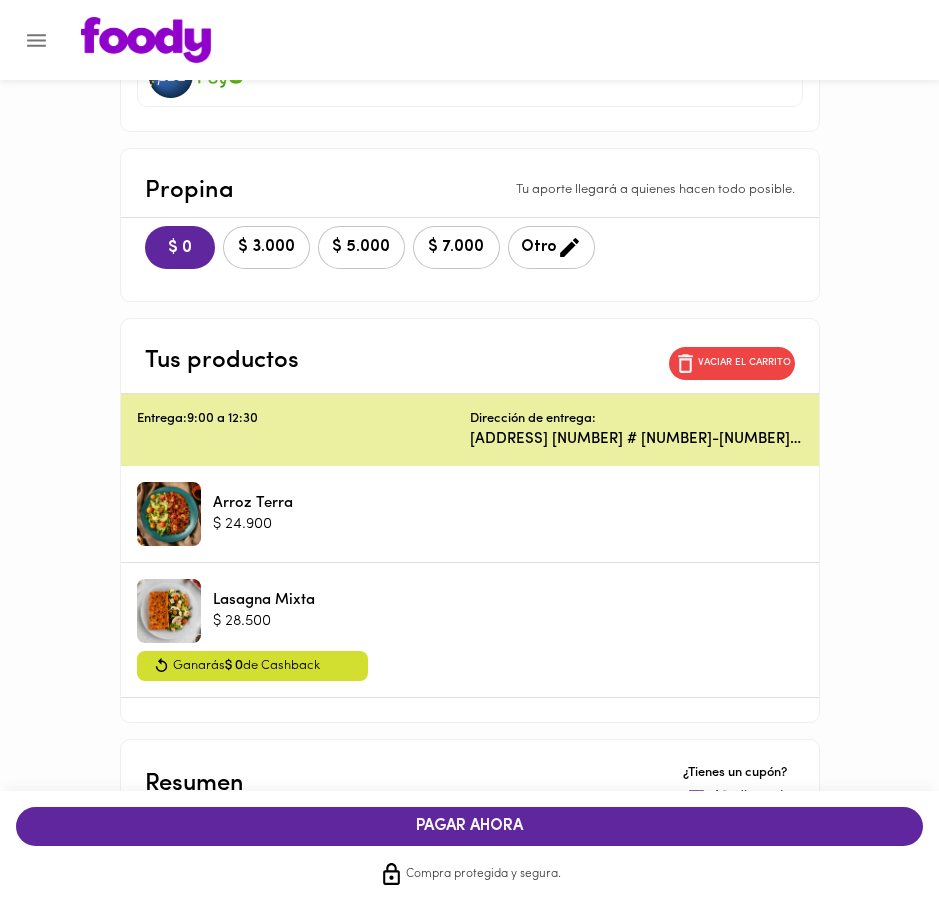 click on "PAGAR AHORA" at bounding box center [469, 826] 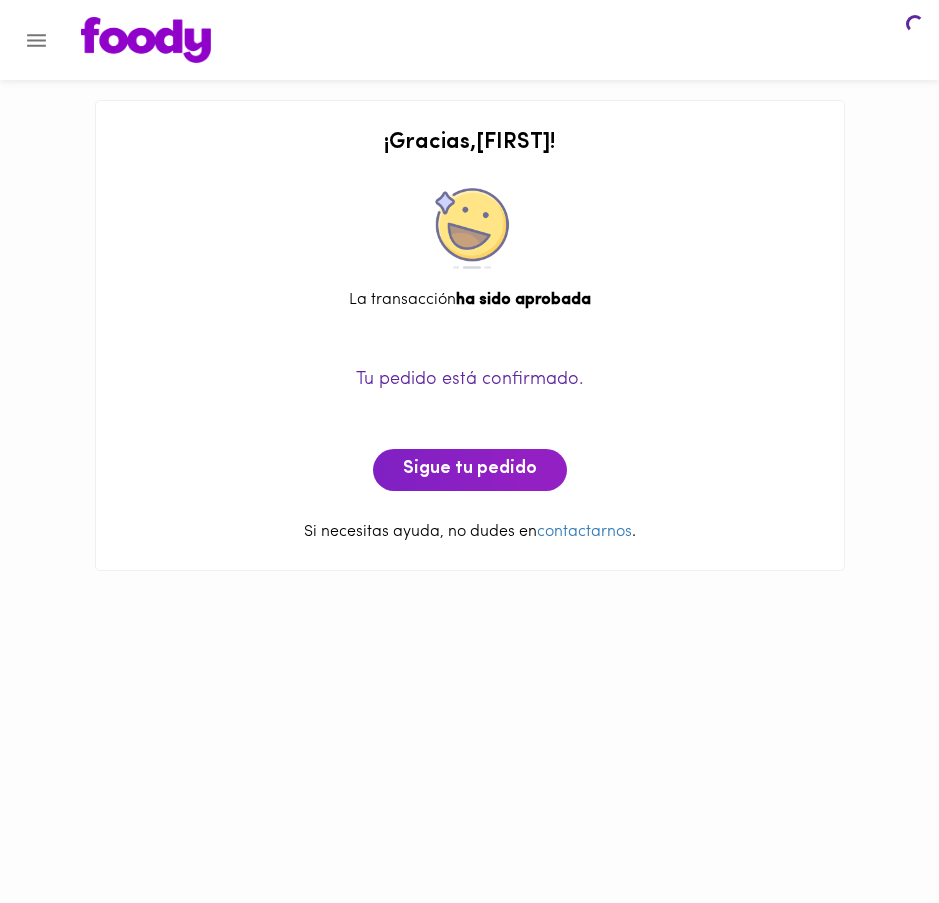 scroll, scrollTop: 0, scrollLeft: 0, axis: both 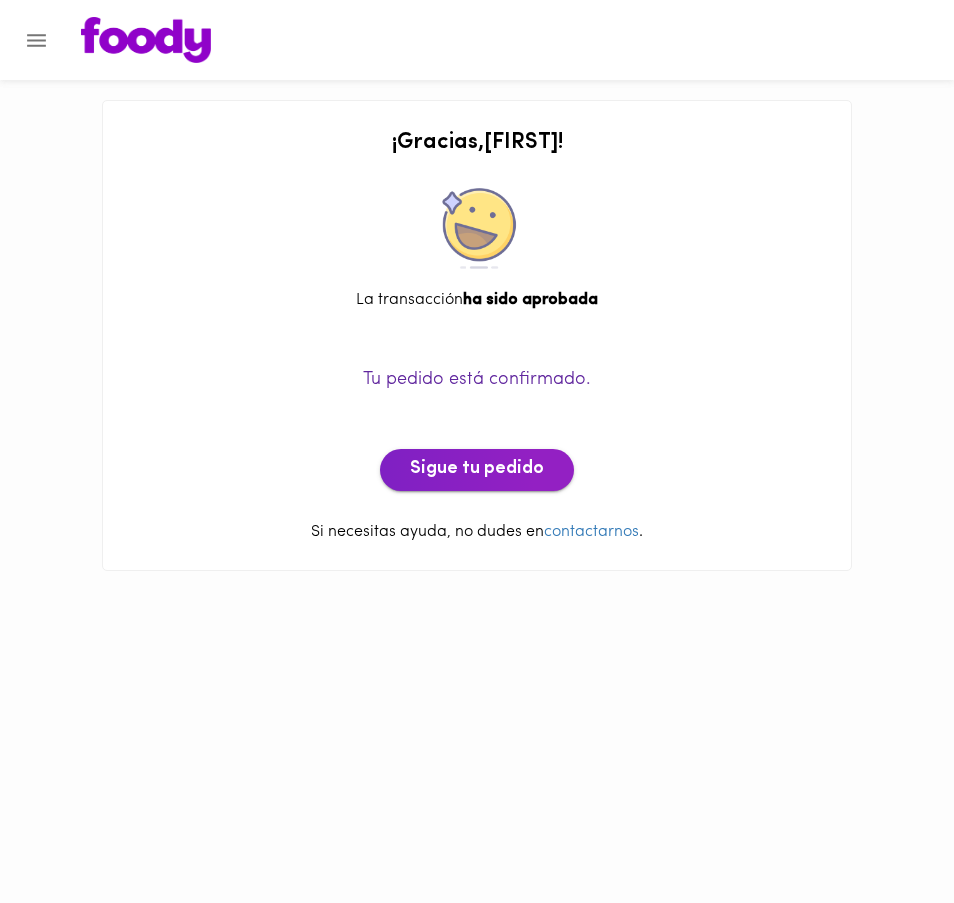 click on "Sigue tu pedido" 